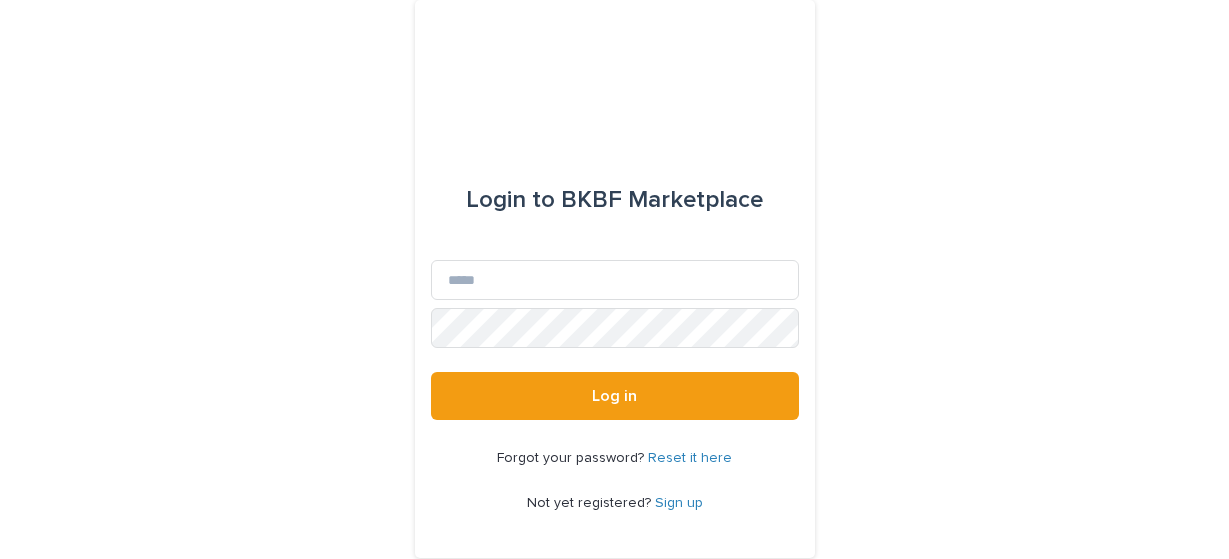 scroll, scrollTop: 0, scrollLeft: 0, axis: both 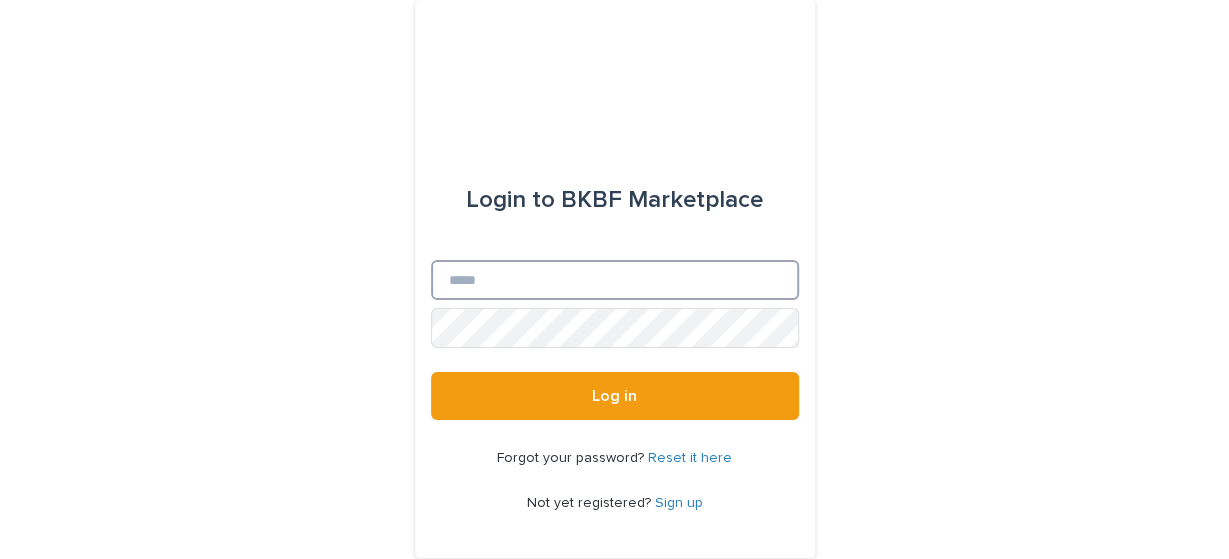 click on "Email" at bounding box center [615, 280] 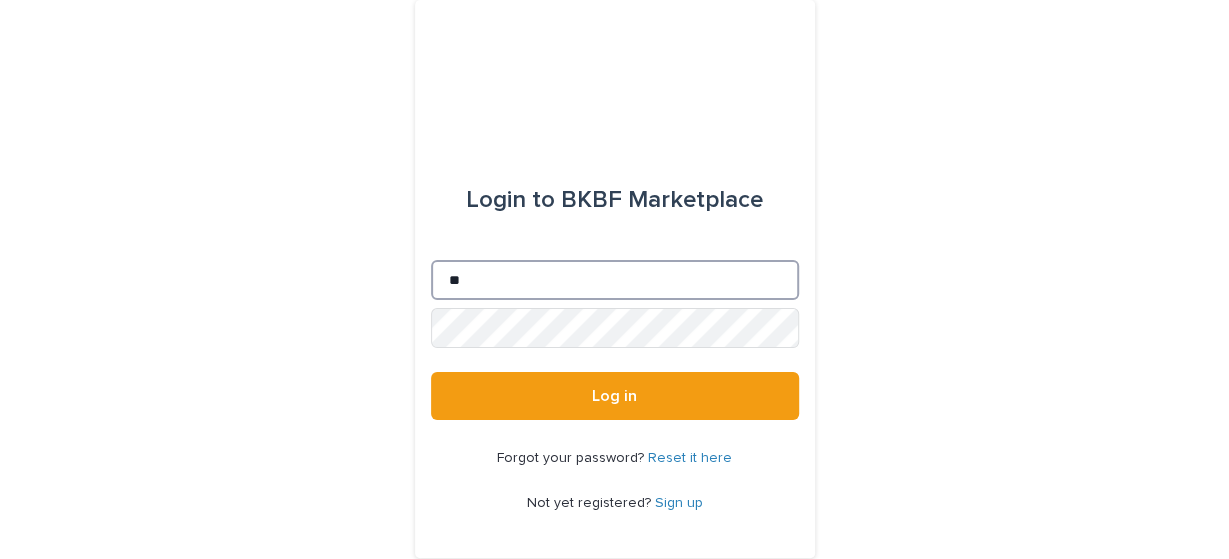 type on "*" 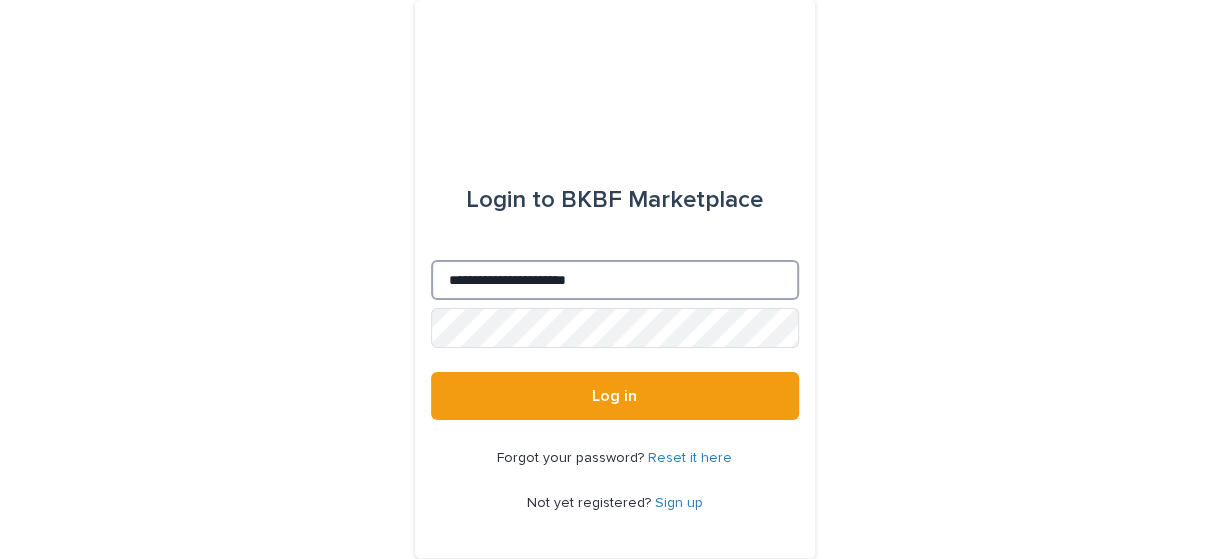 type on "**********" 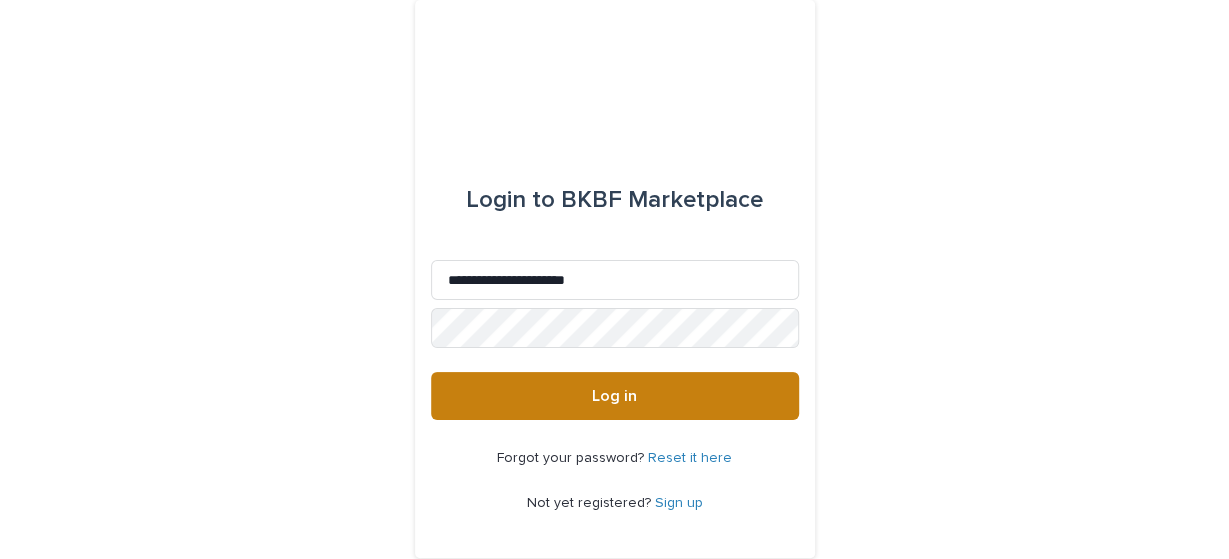 click on "Log in" at bounding box center [615, 396] 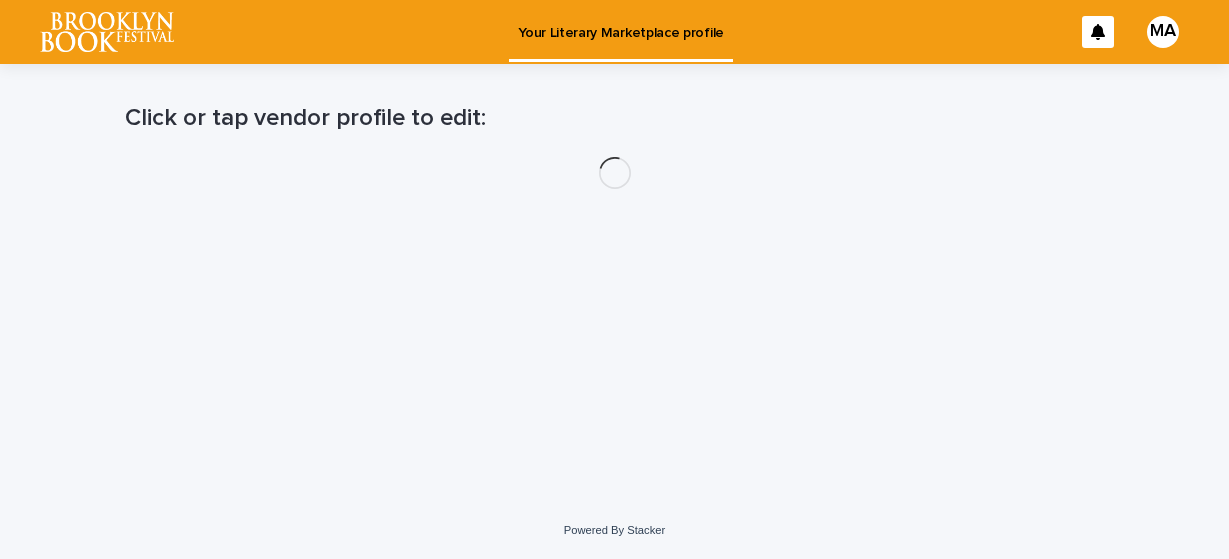 scroll, scrollTop: 0, scrollLeft: 0, axis: both 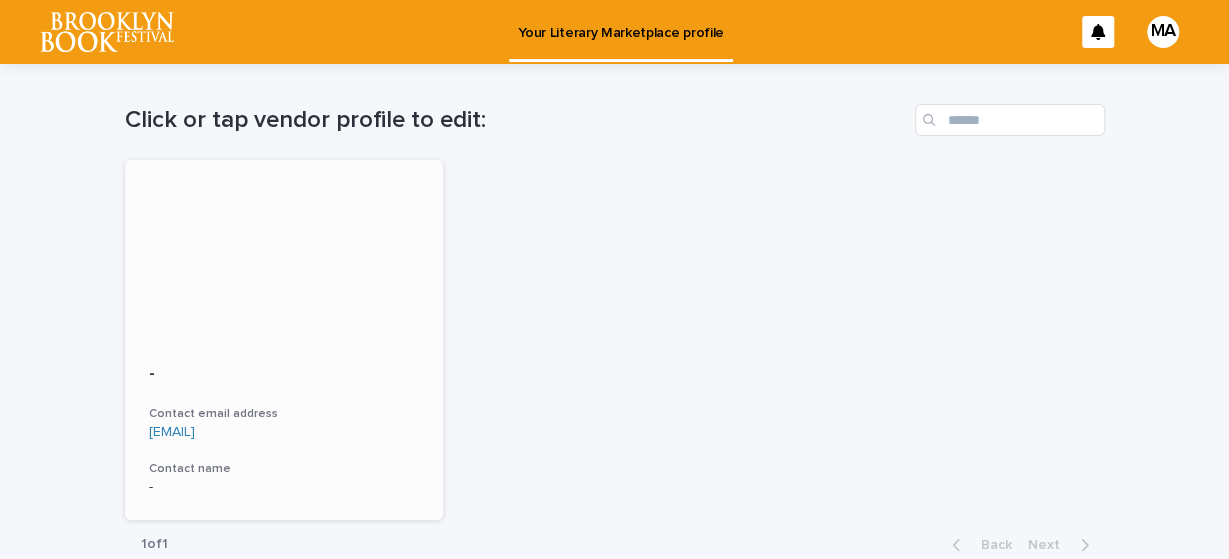 drag, startPoint x: 250, startPoint y: 345, endPoint x: 274, endPoint y: 241, distance: 106.733315 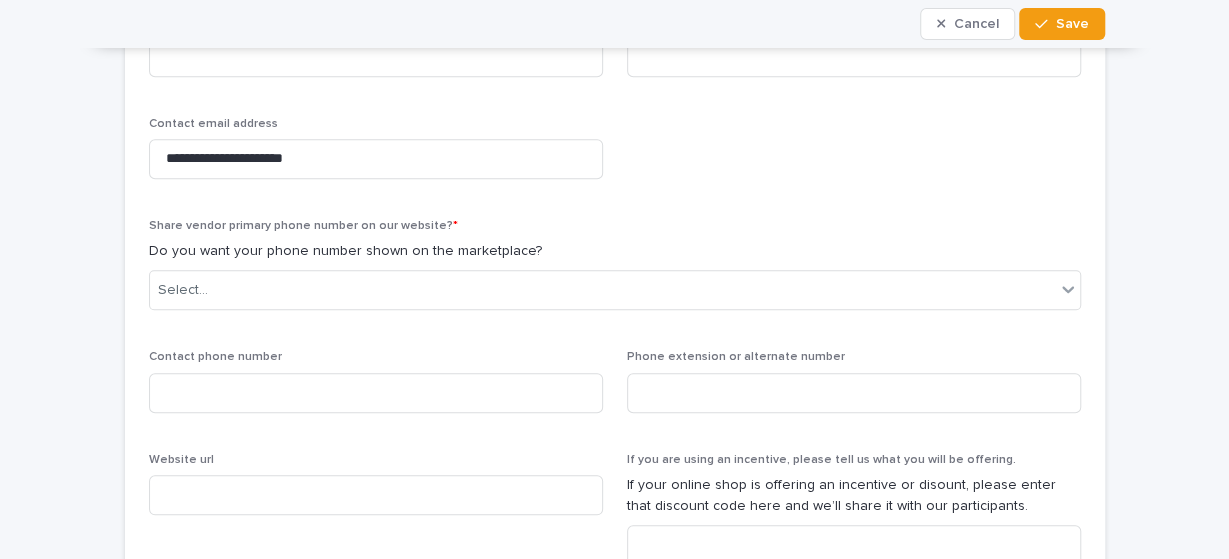 scroll, scrollTop: 756, scrollLeft: 0, axis: vertical 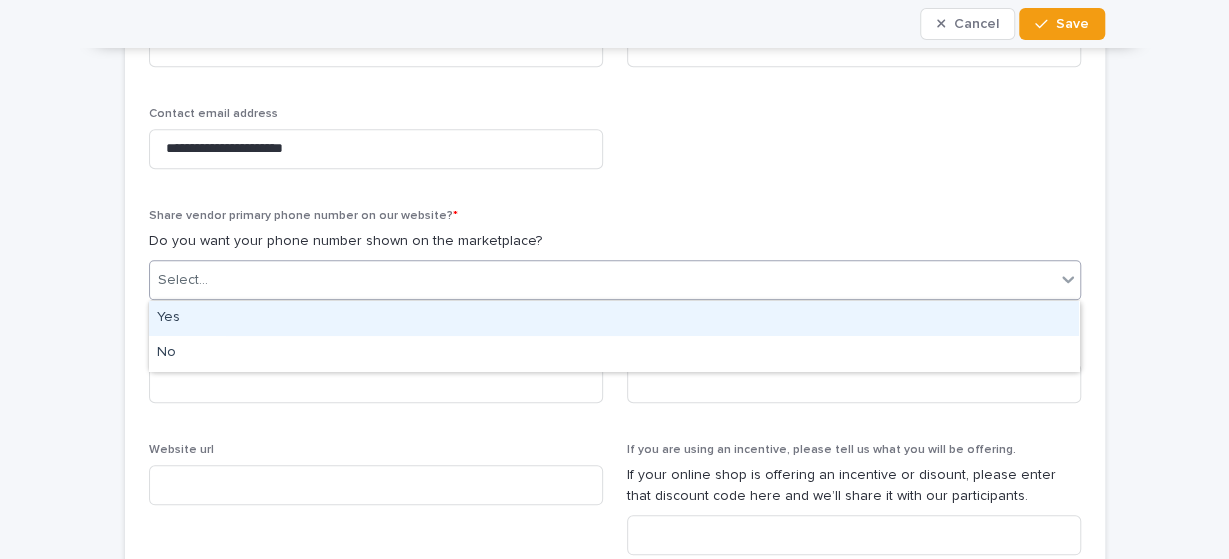 click 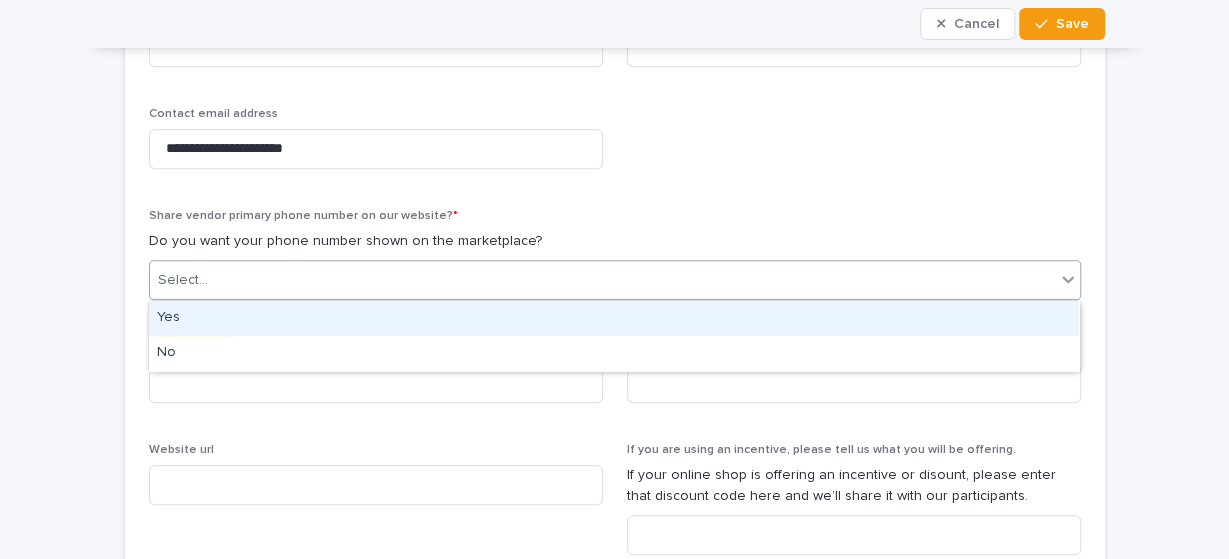 click on "Yes" at bounding box center [614, 318] 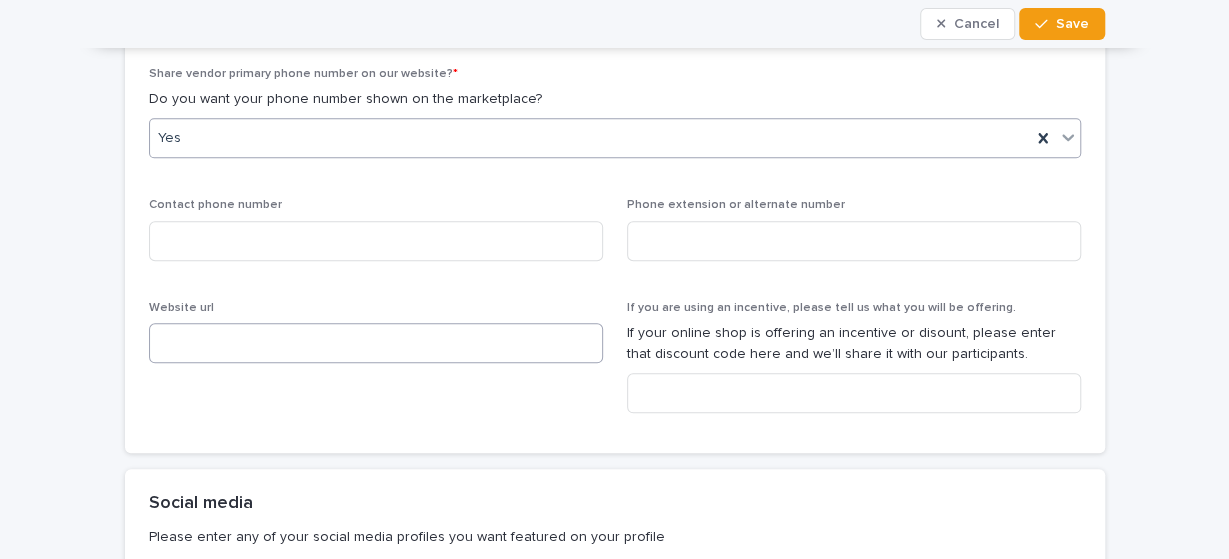 scroll, scrollTop: 924, scrollLeft: 0, axis: vertical 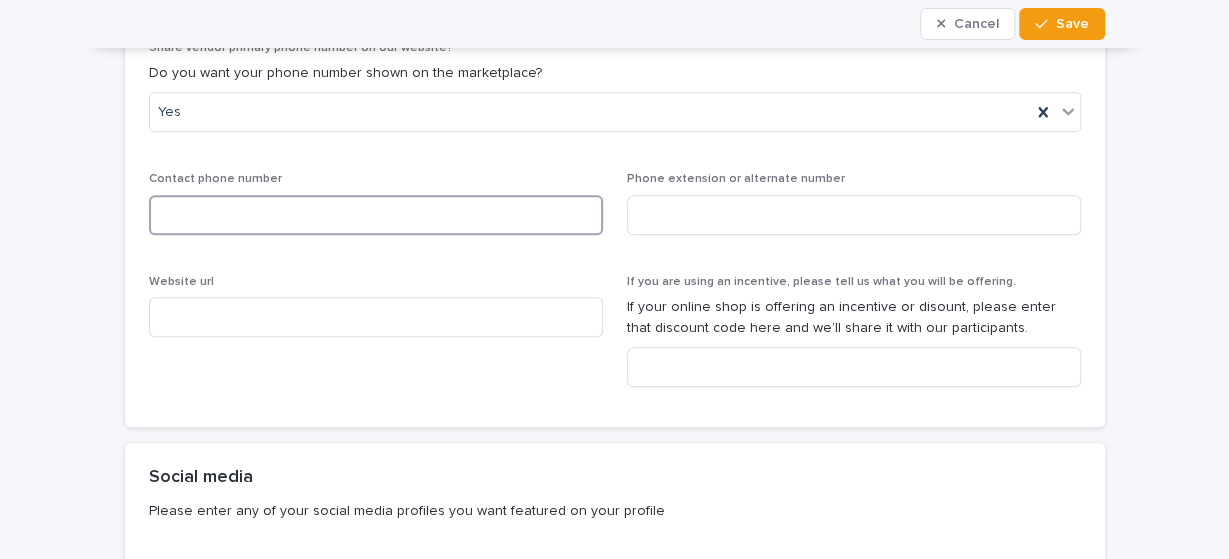 click at bounding box center (376, 215) 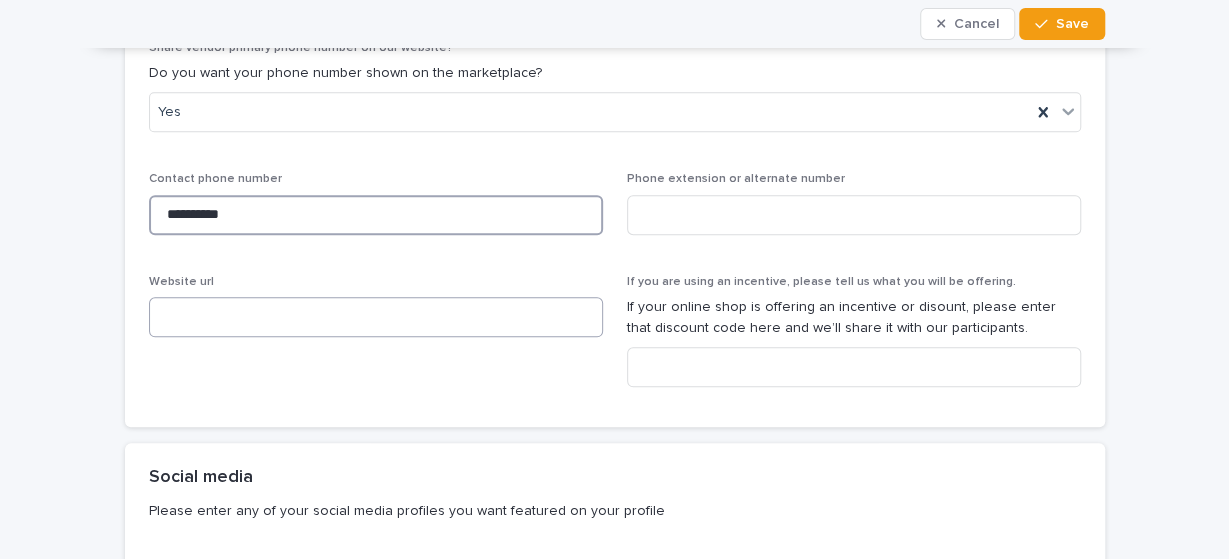 type on "**********" 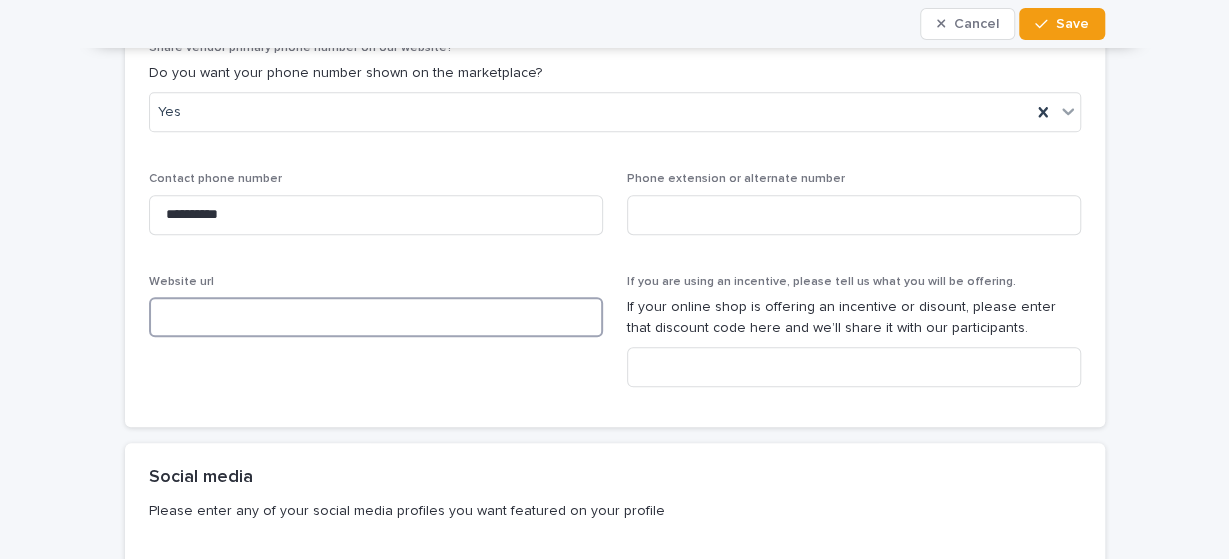 click at bounding box center [376, 317] 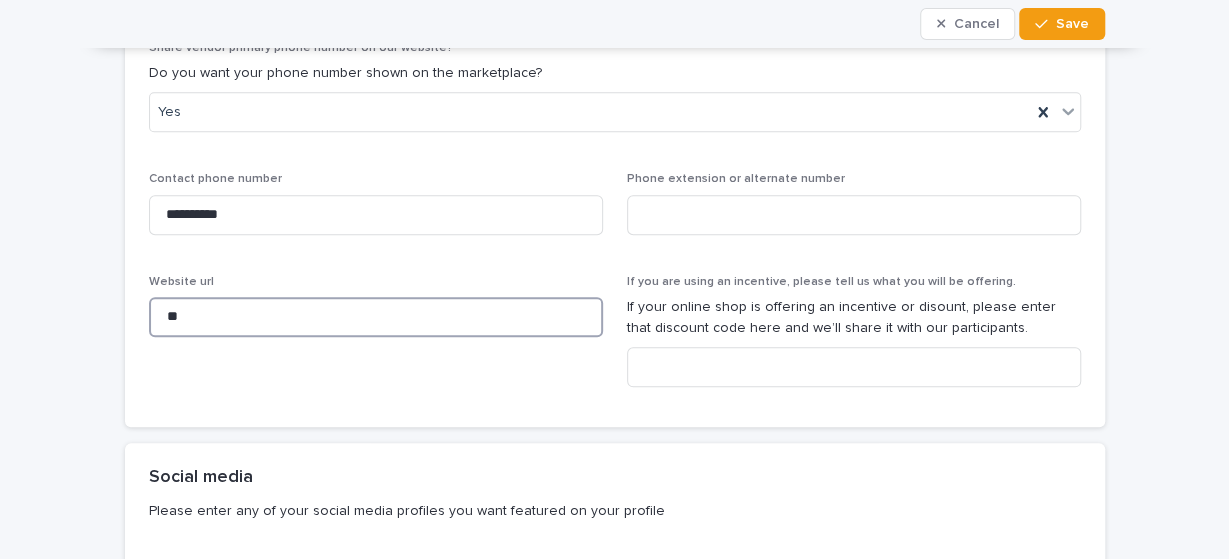 type on "*" 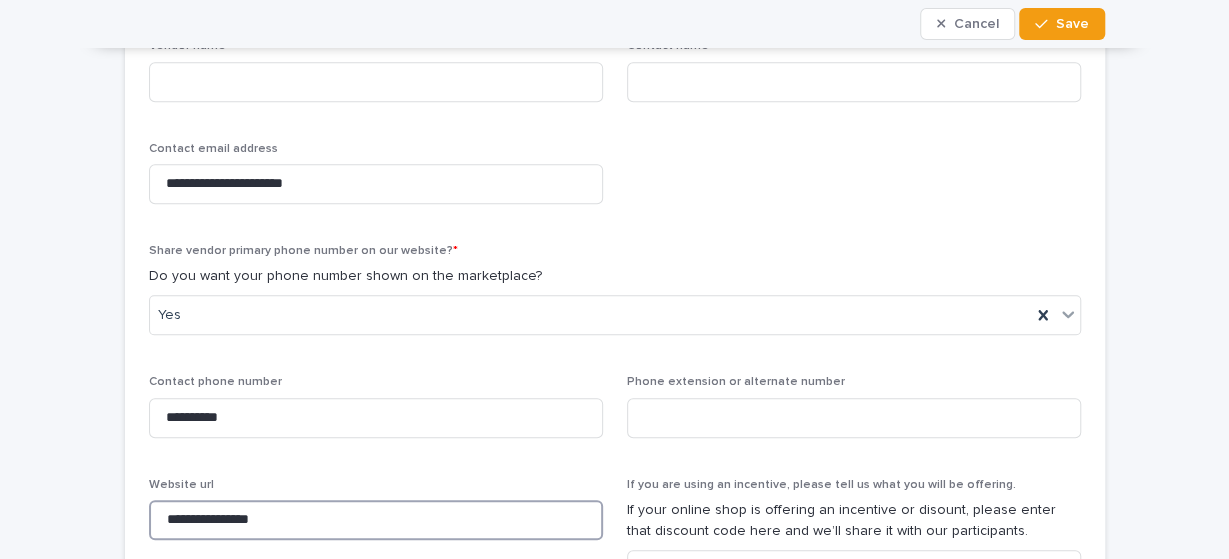 scroll, scrollTop: 672, scrollLeft: 0, axis: vertical 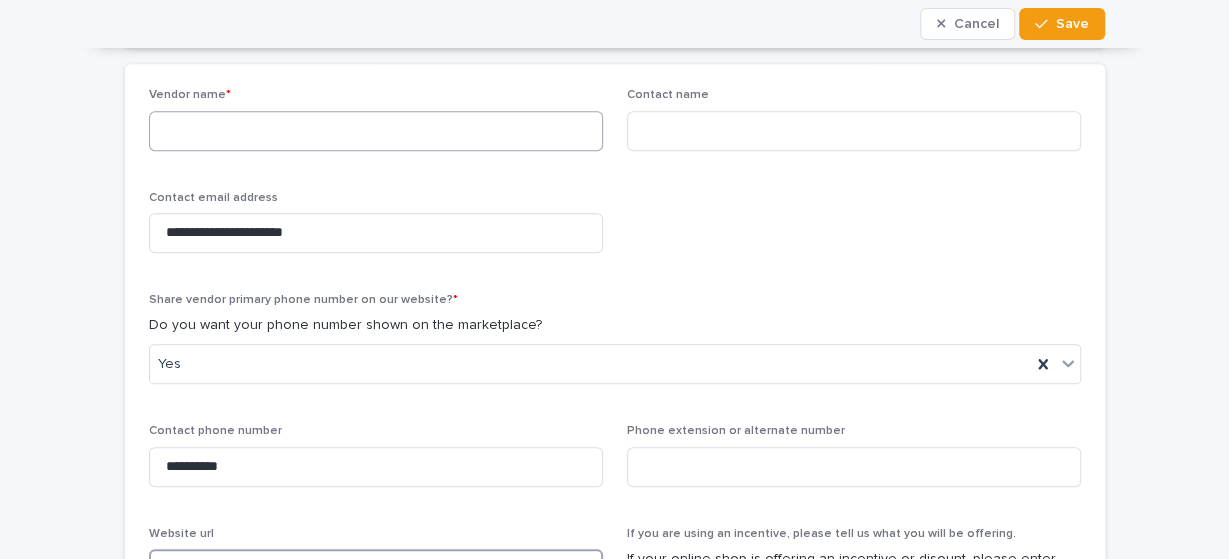 type on "**********" 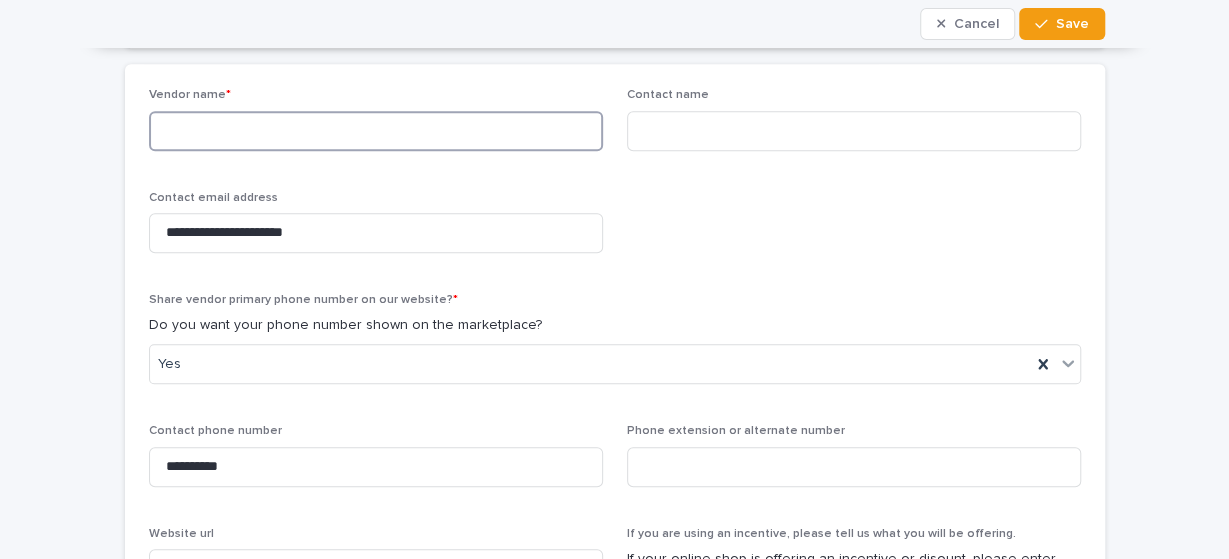 drag, startPoint x: 171, startPoint y: 118, endPoint x: 168, endPoint y: 132, distance: 14.3178215 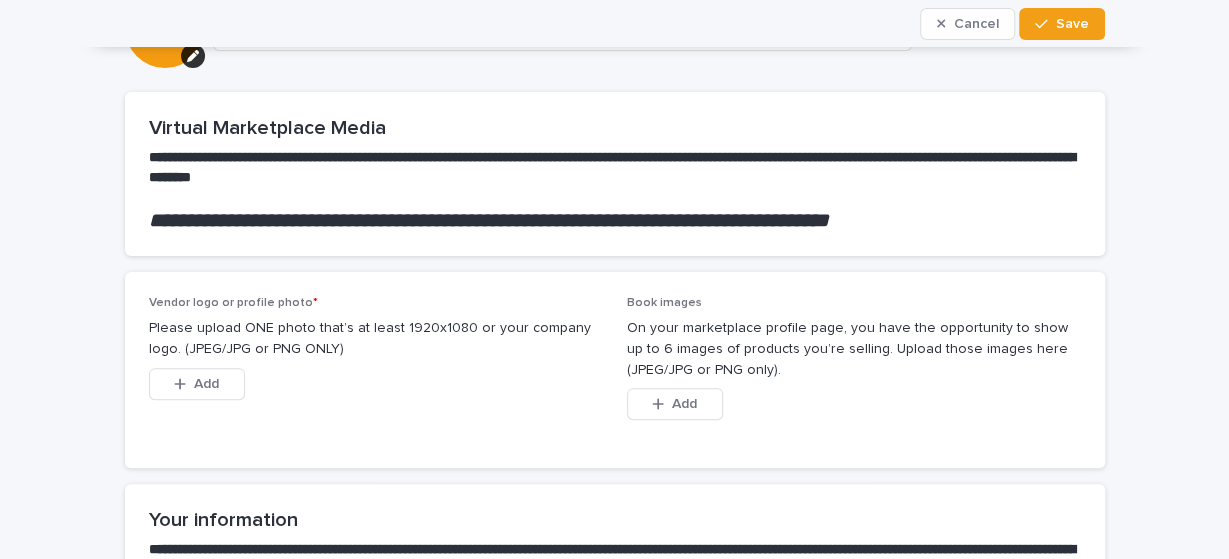 scroll, scrollTop: 0, scrollLeft: 0, axis: both 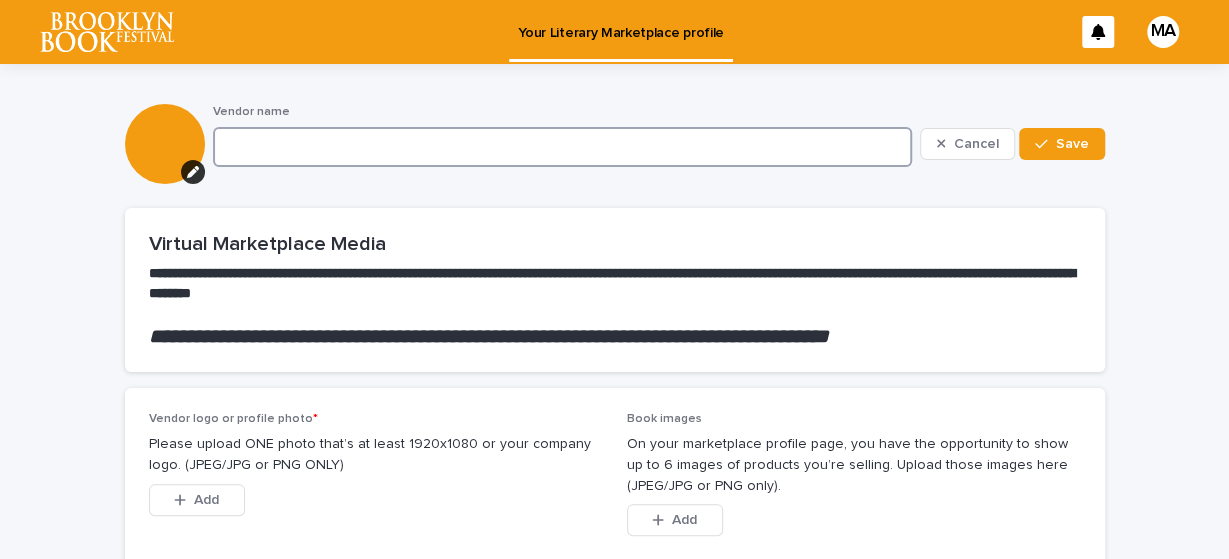 click at bounding box center [562, 147] 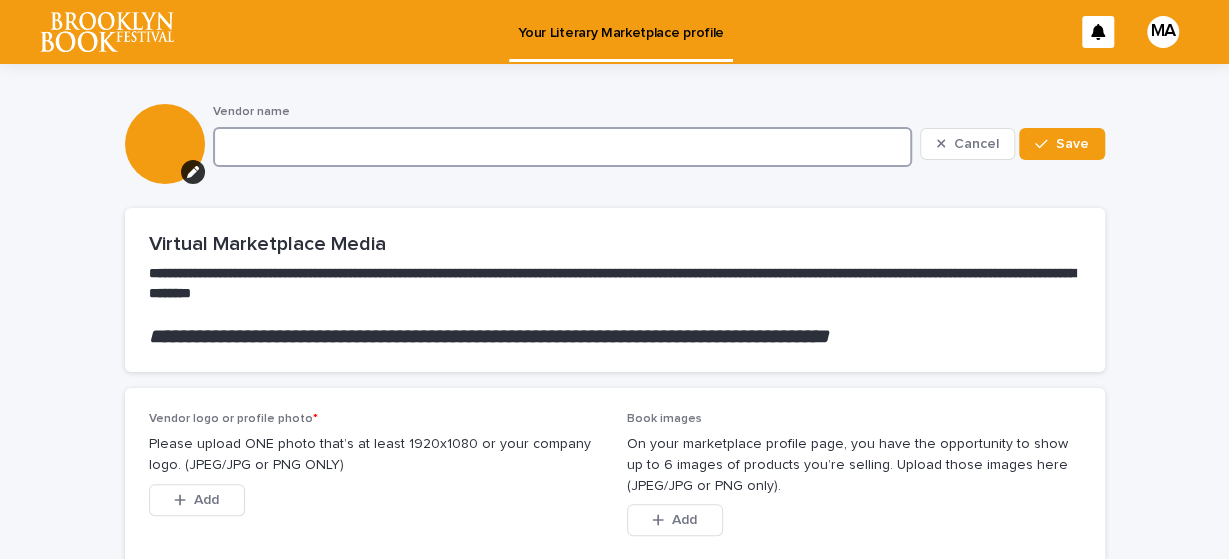 paste on "**********" 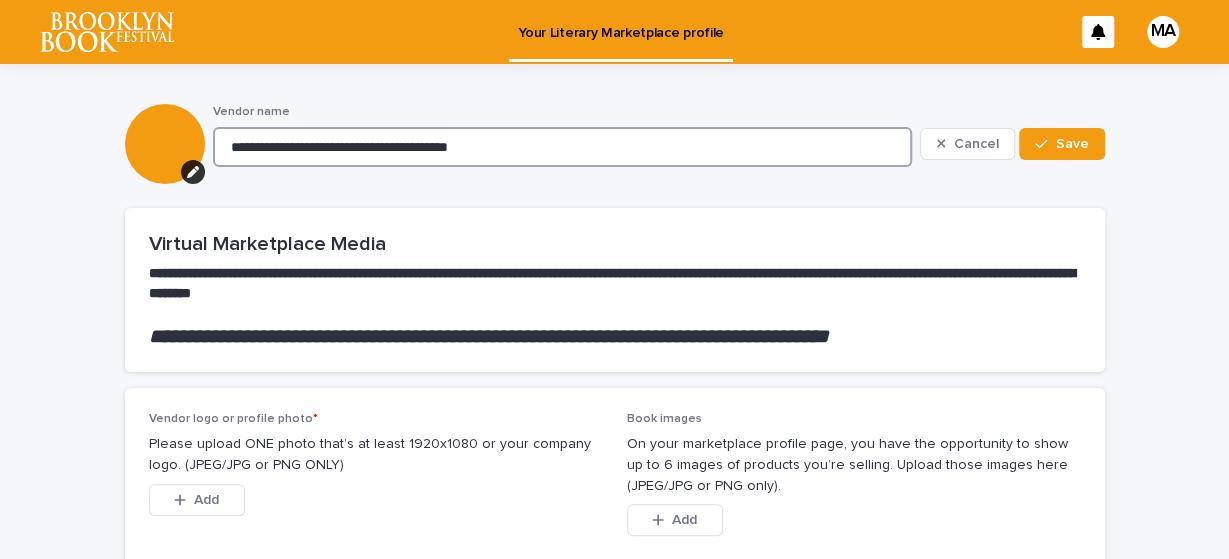 type on "**********" 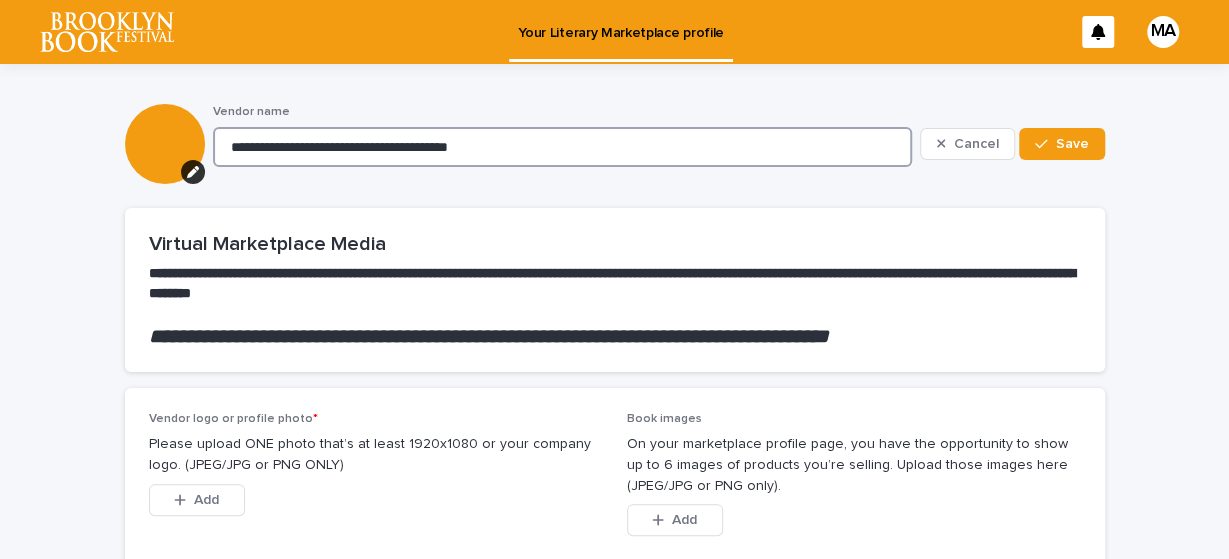 drag, startPoint x: 519, startPoint y: 139, endPoint x: 201, endPoint y: 123, distance: 318.40225 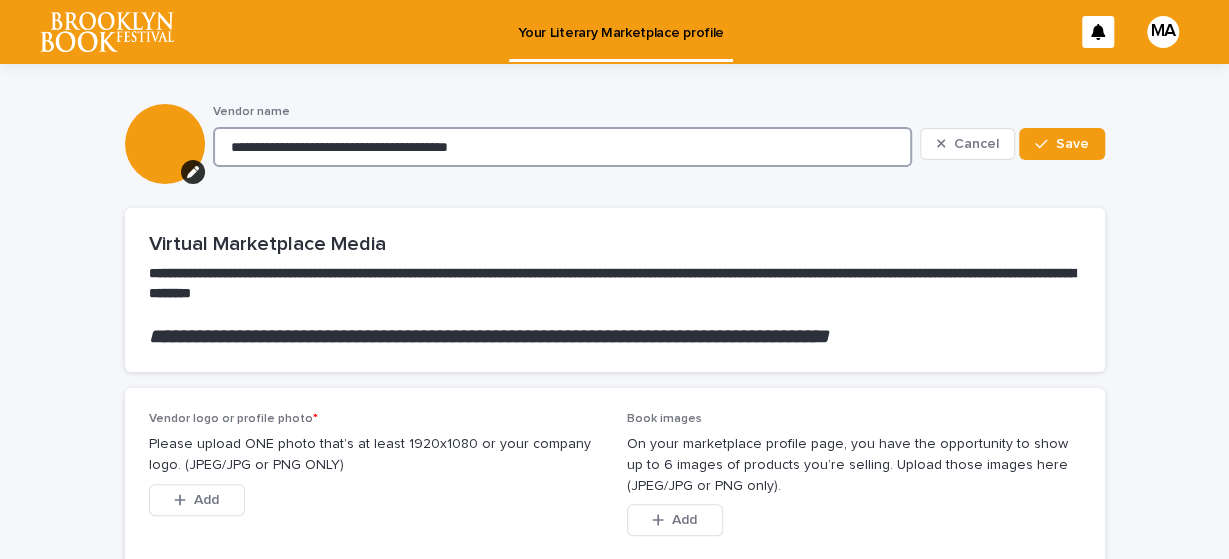 click on "**********" at bounding box center [562, 147] 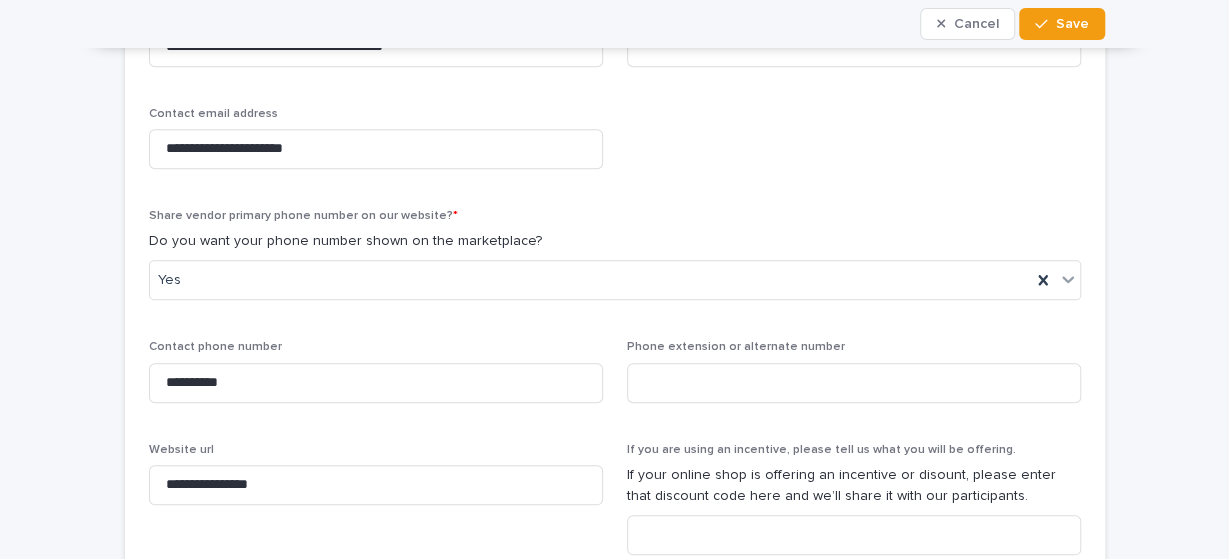 scroll, scrollTop: 840, scrollLeft: 0, axis: vertical 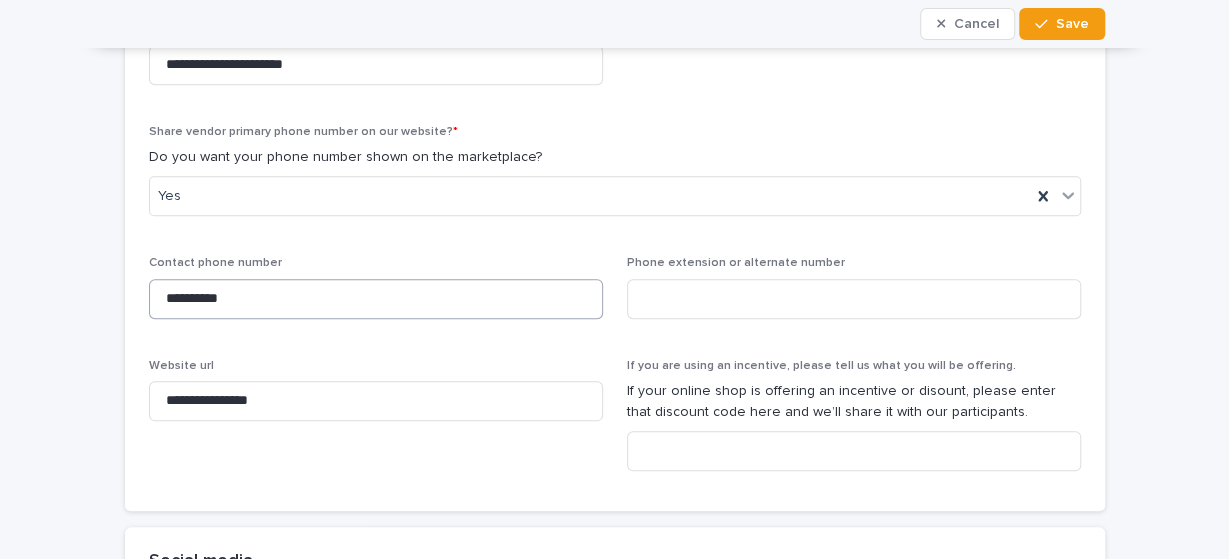 type on "**********" 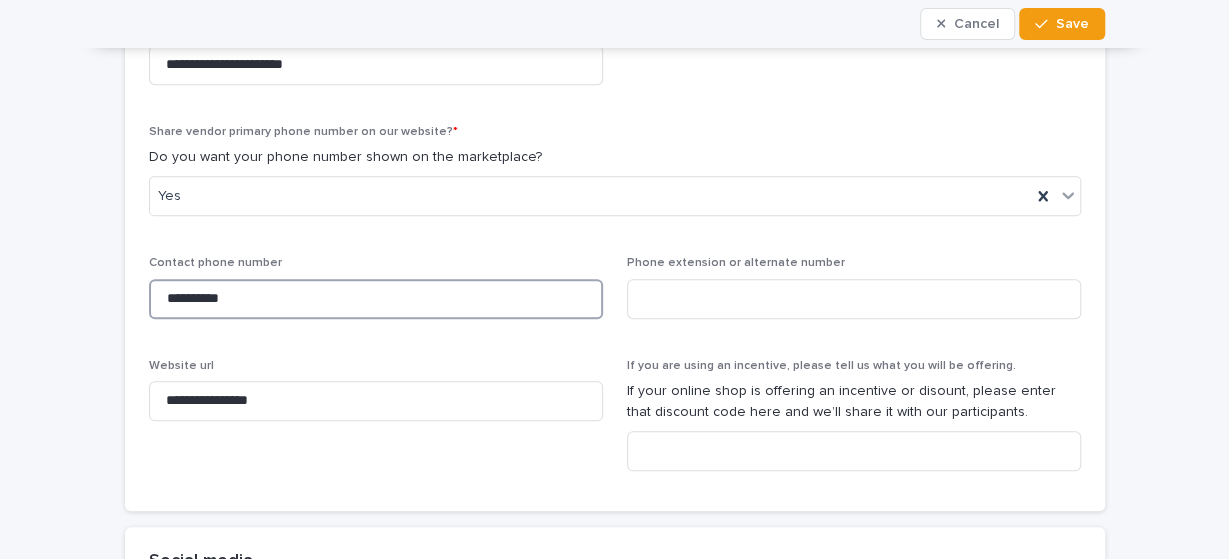 drag, startPoint x: 183, startPoint y: 296, endPoint x: 275, endPoint y: 318, distance: 94.59387 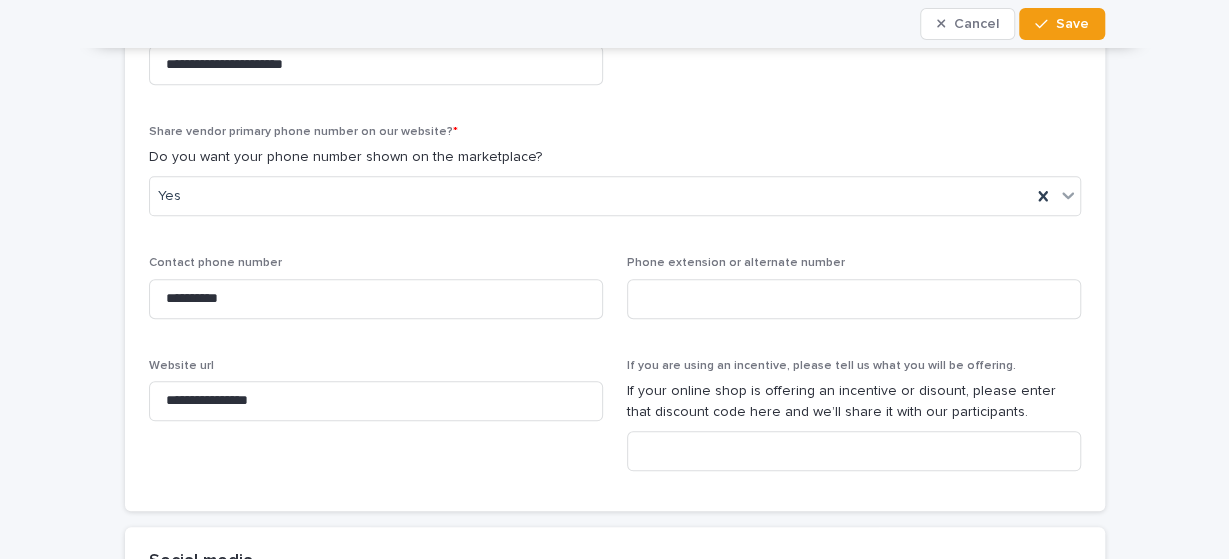 drag, startPoint x: 574, startPoint y: 481, endPoint x: 574, endPoint y: 497, distance: 16 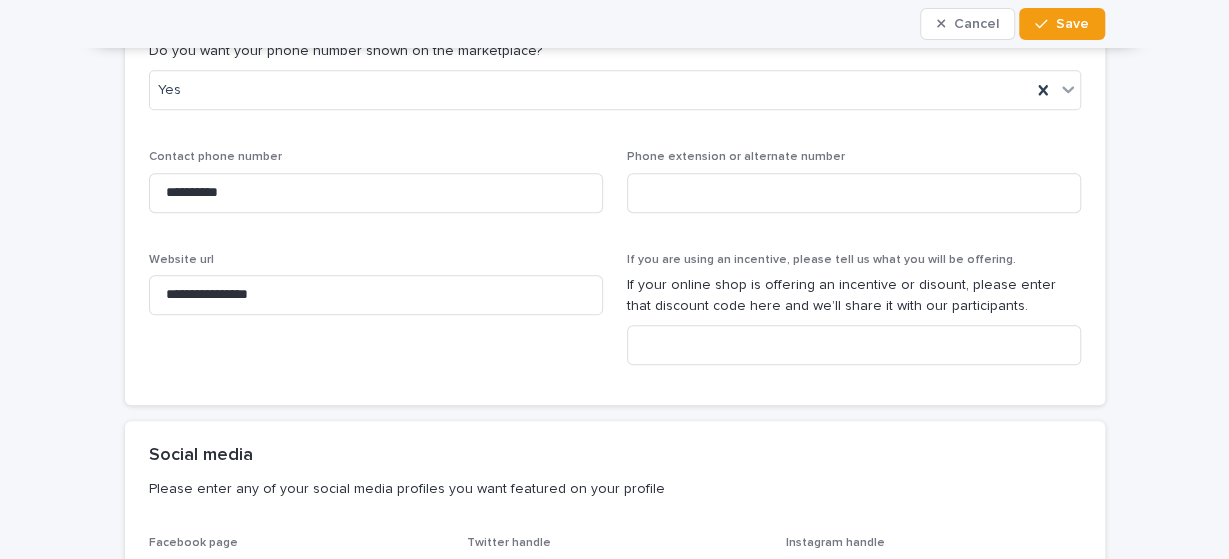 scroll, scrollTop: 1092, scrollLeft: 0, axis: vertical 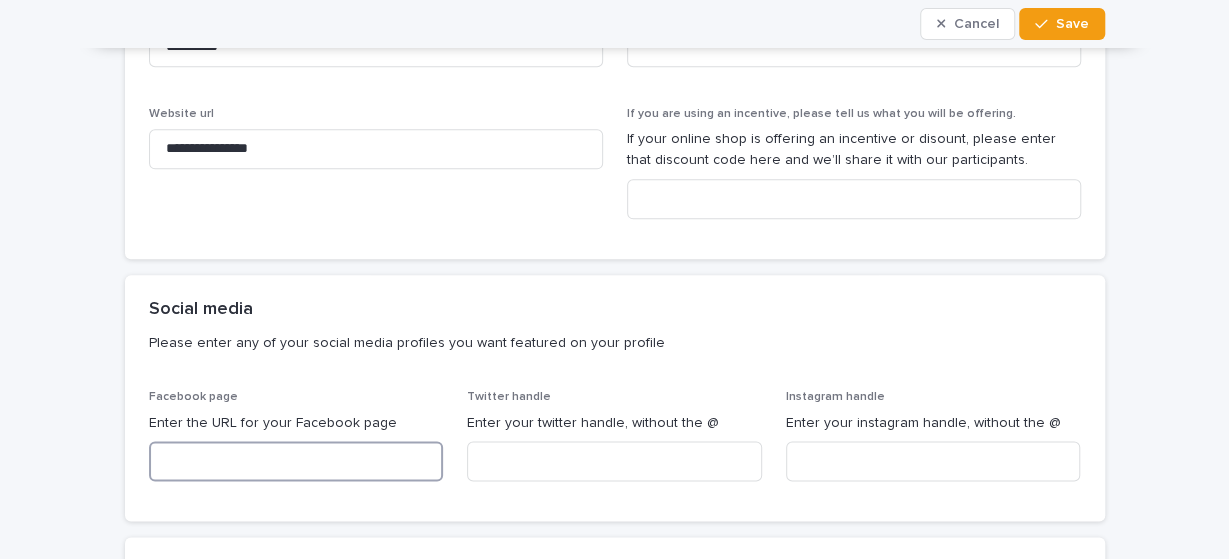 click at bounding box center (296, 461) 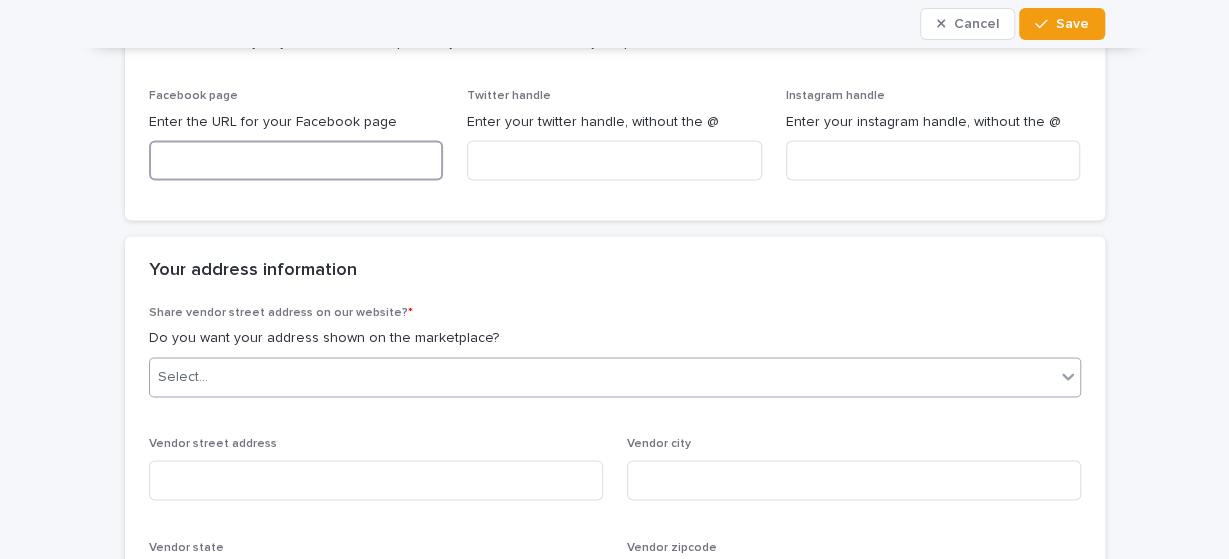 scroll, scrollTop: 1428, scrollLeft: 0, axis: vertical 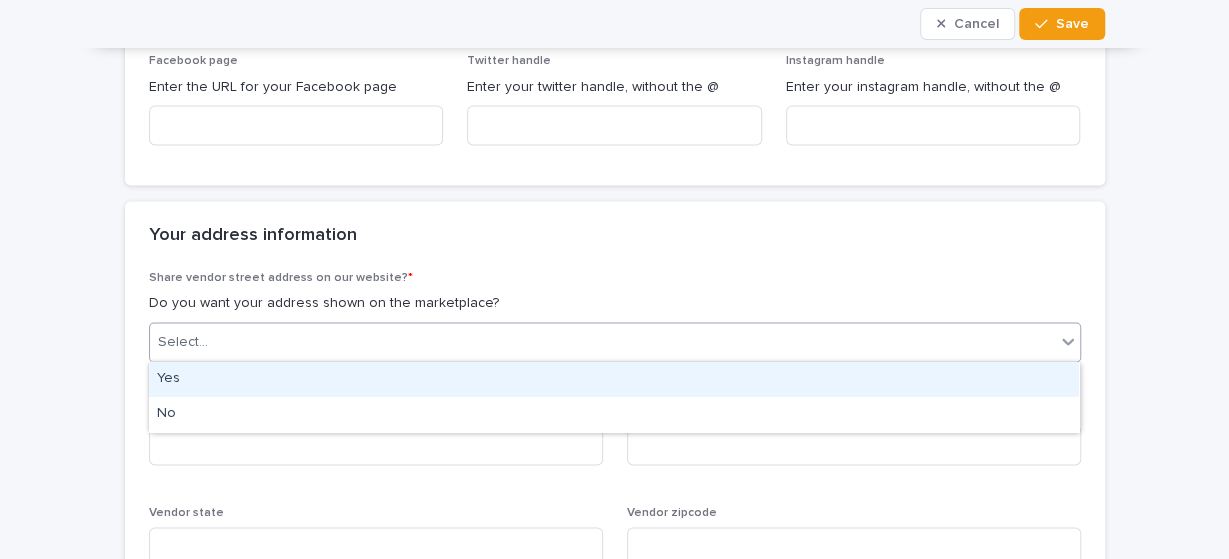 click 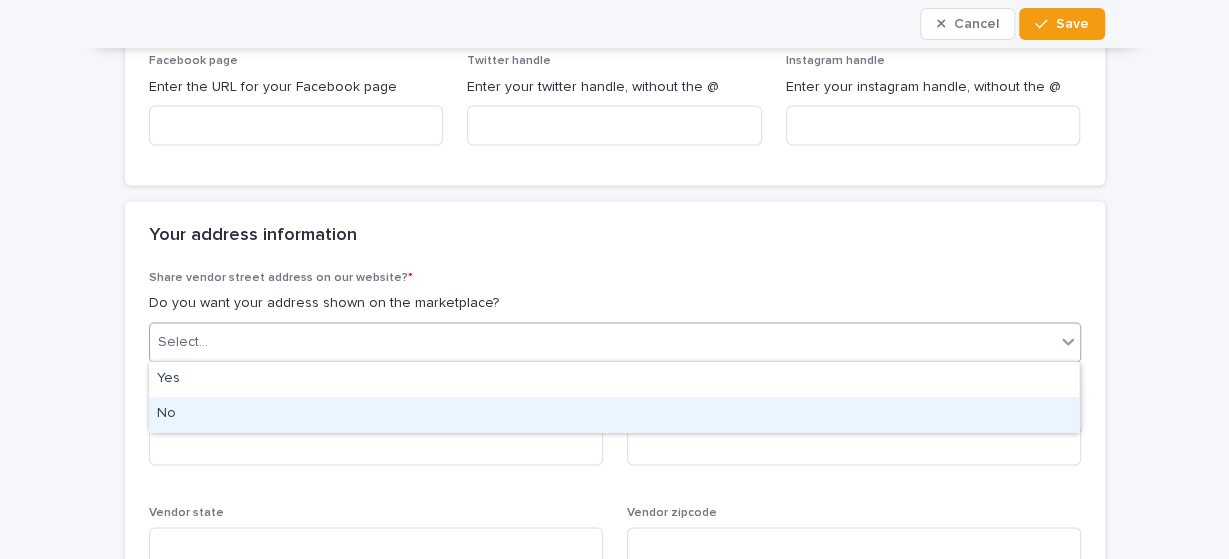drag, startPoint x: 184, startPoint y: 412, endPoint x: 234, endPoint y: 419, distance: 50.48762 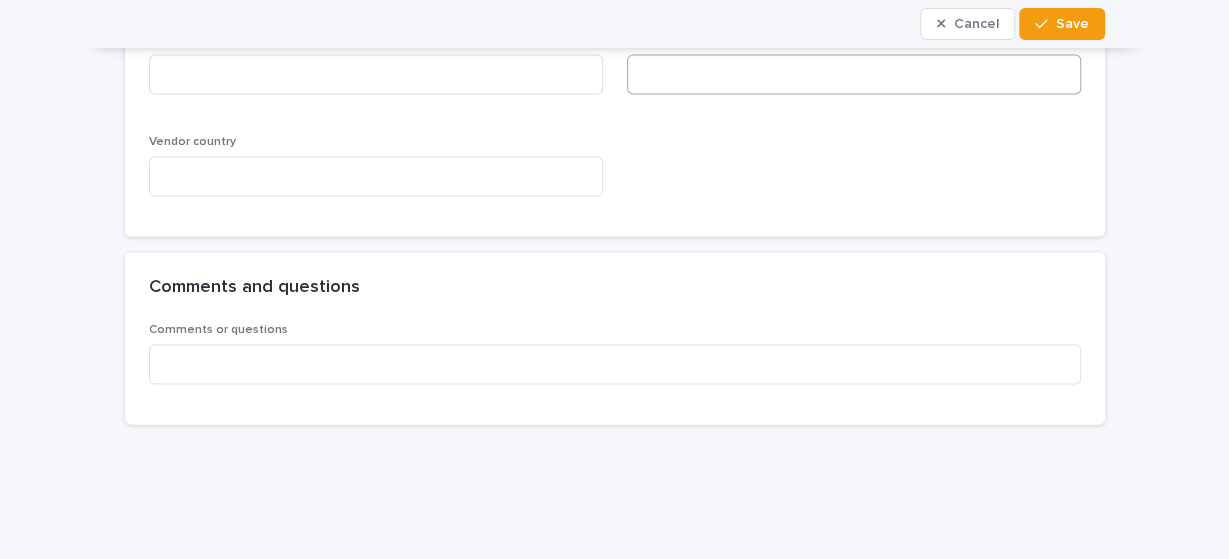 scroll, scrollTop: 1344, scrollLeft: 0, axis: vertical 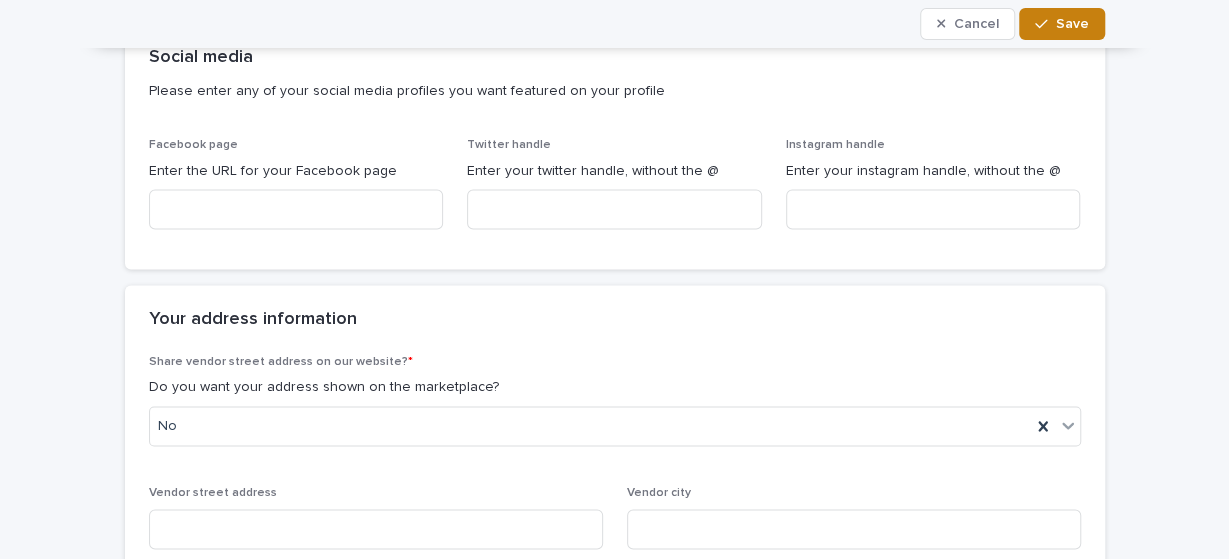 click on "Save" at bounding box center (1072, 24) 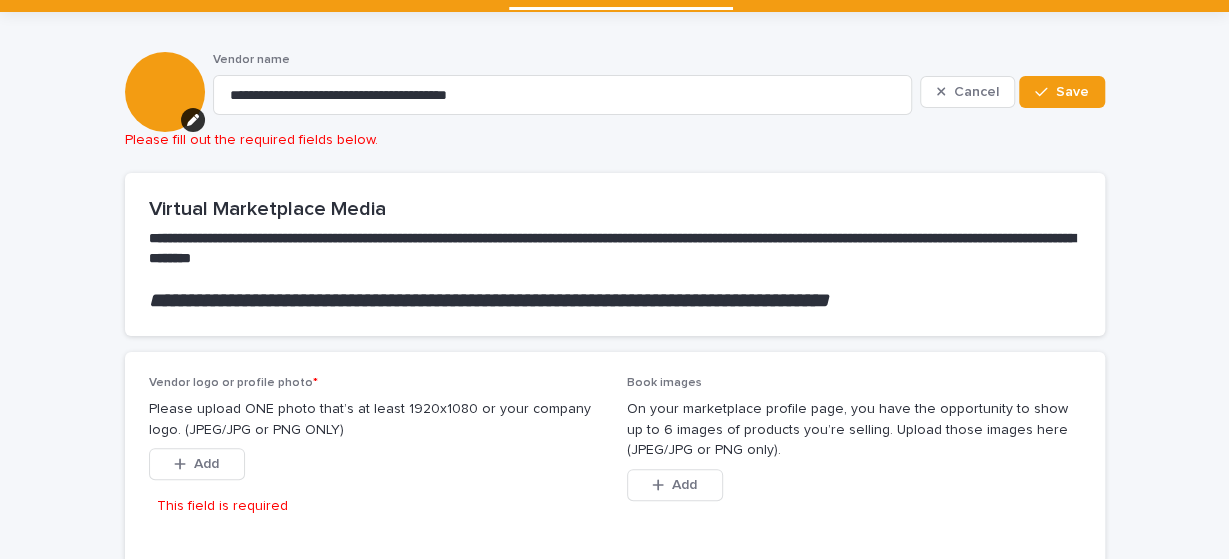 scroll, scrollTop: 168, scrollLeft: 0, axis: vertical 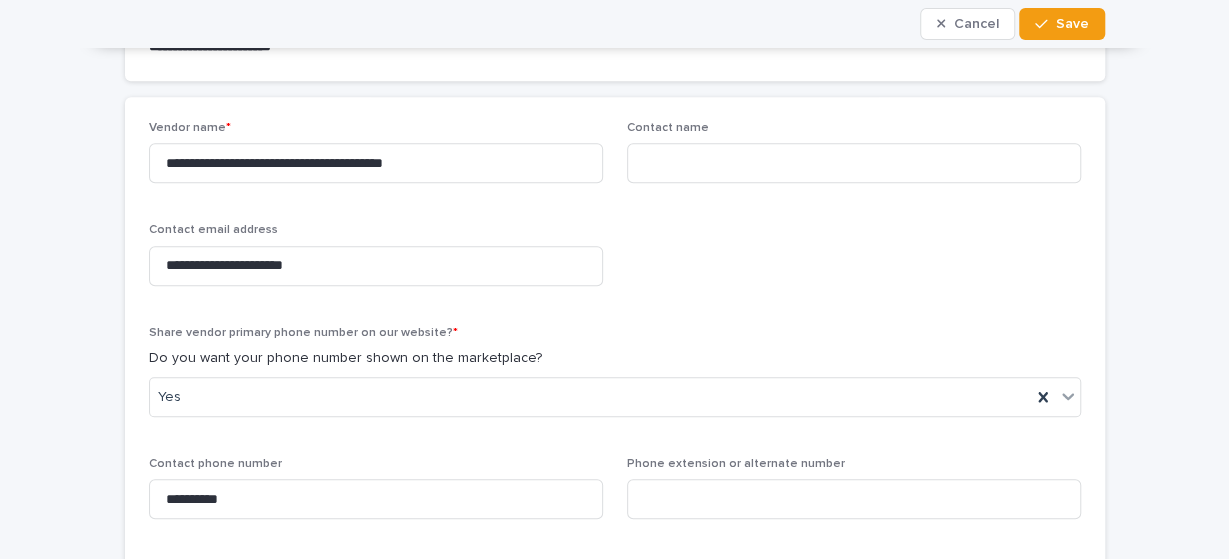 click on "**********" at bounding box center [614, 597] 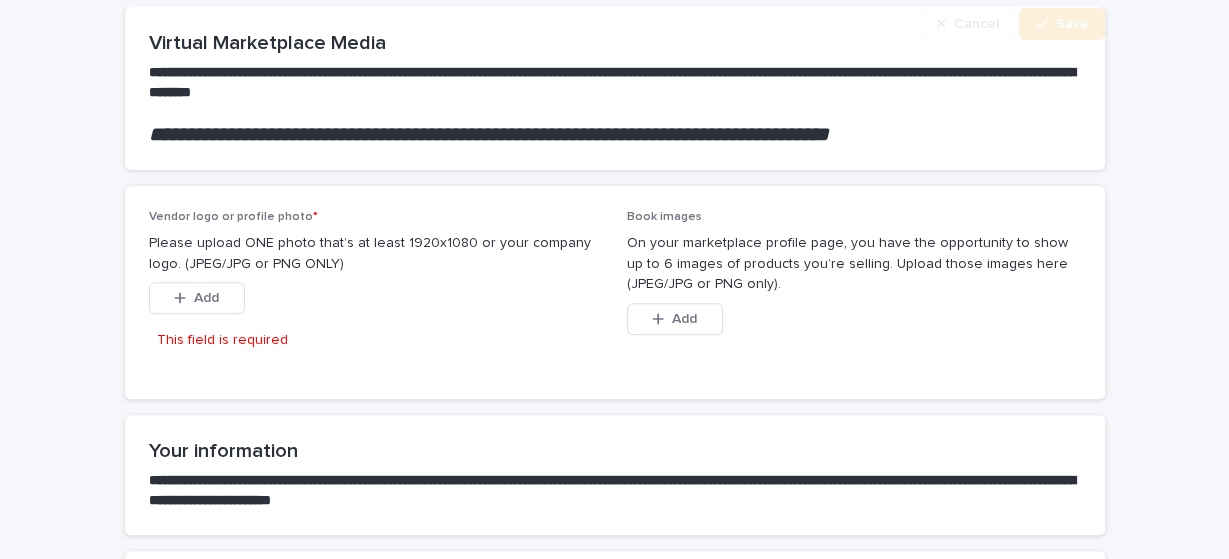 scroll, scrollTop: 252, scrollLeft: 0, axis: vertical 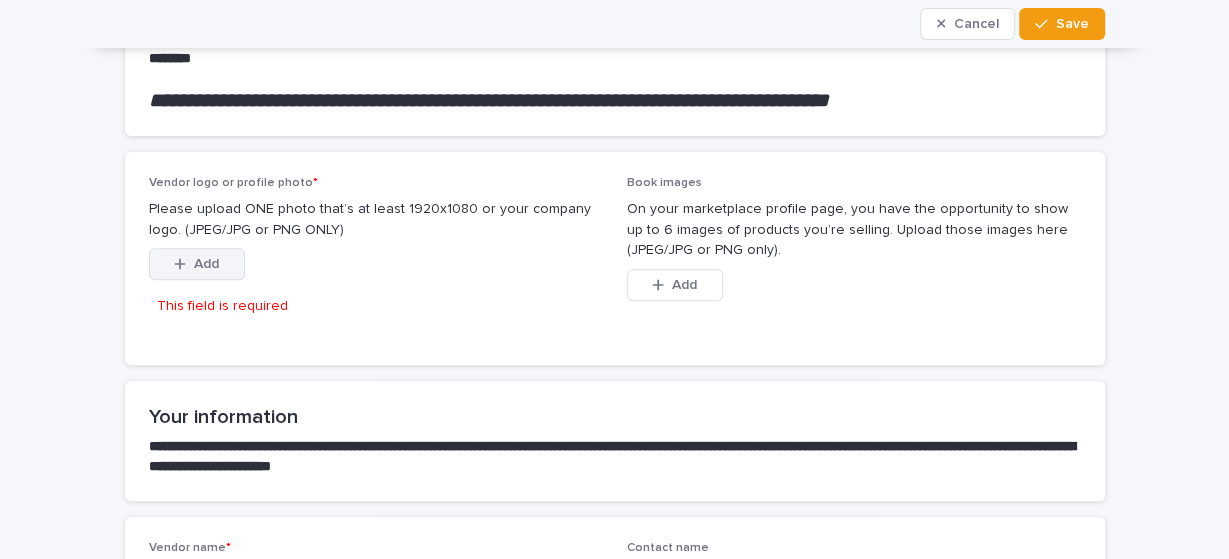 click 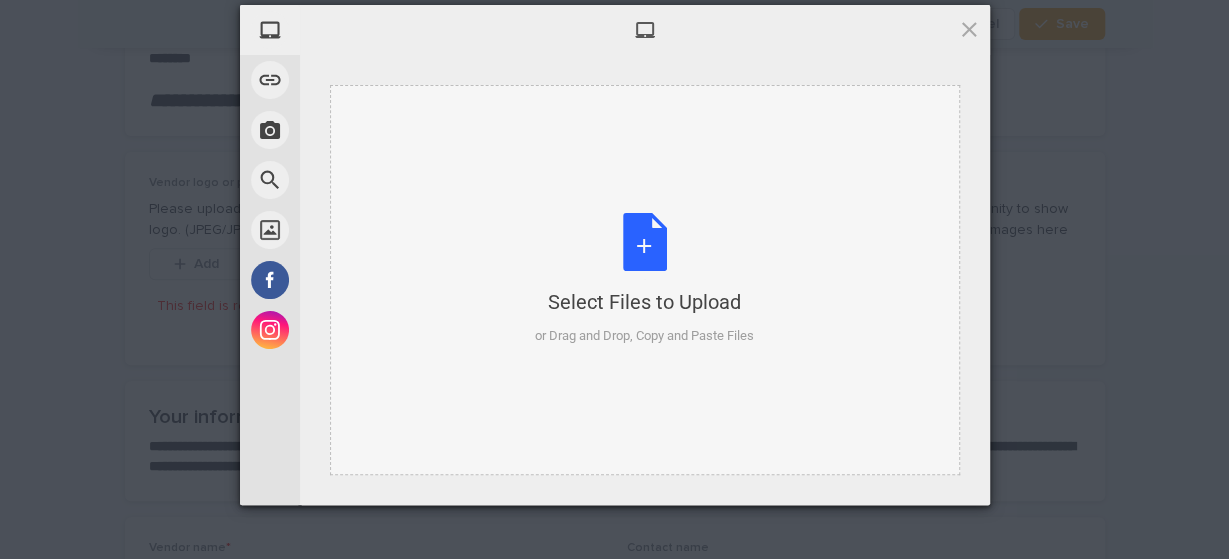 click on "Select Files to Upload
or Drag and Drop, Copy and Paste Files" at bounding box center (644, 279) 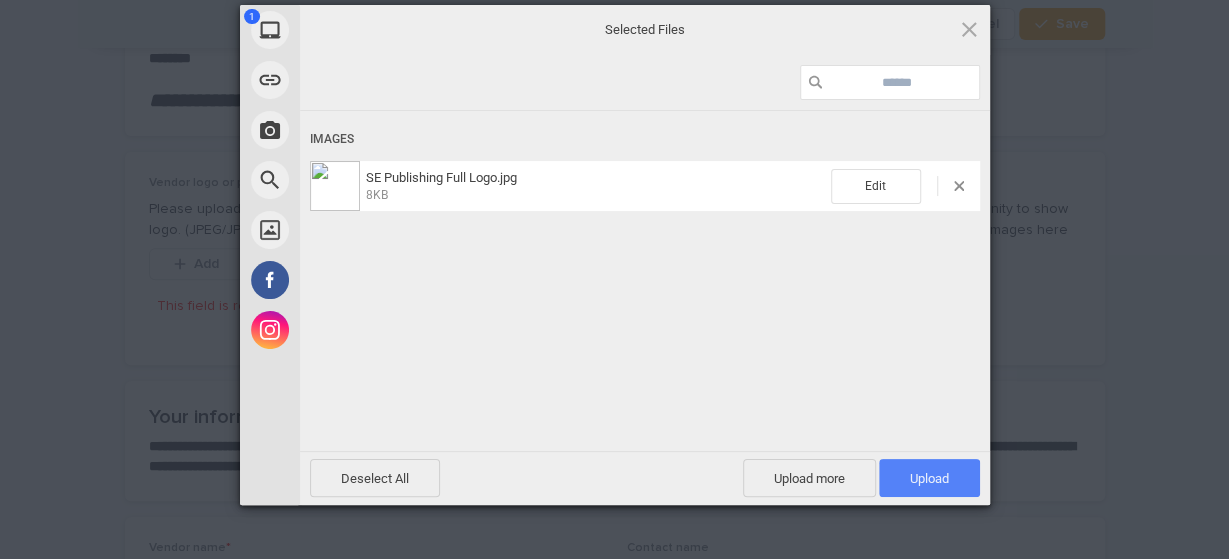 click on "Upload
1" at bounding box center (929, 478) 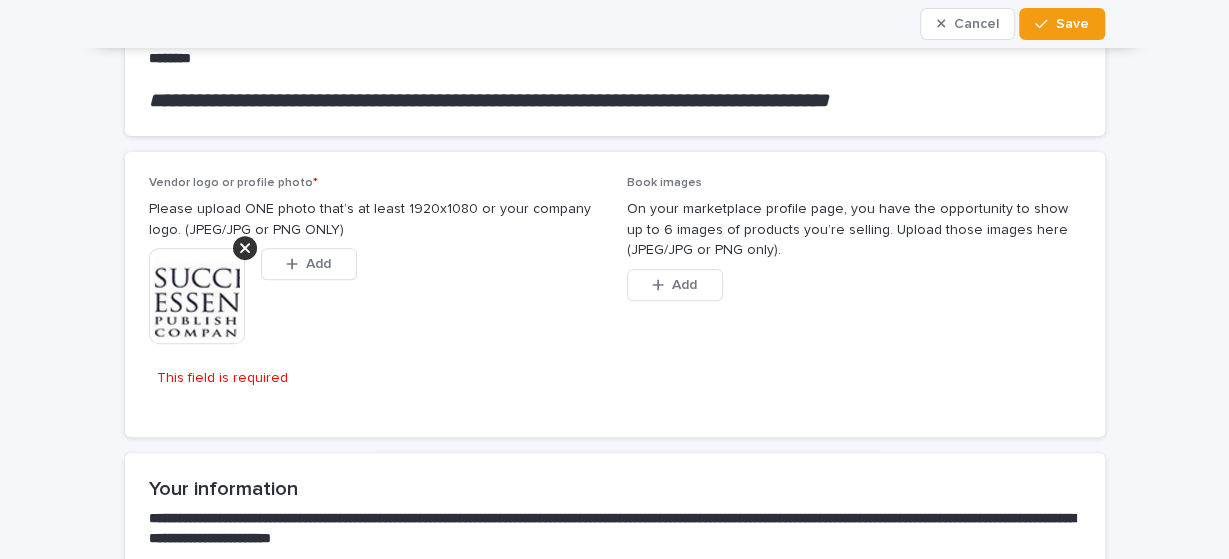 scroll, scrollTop: 252, scrollLeft: 0, axis: vertical 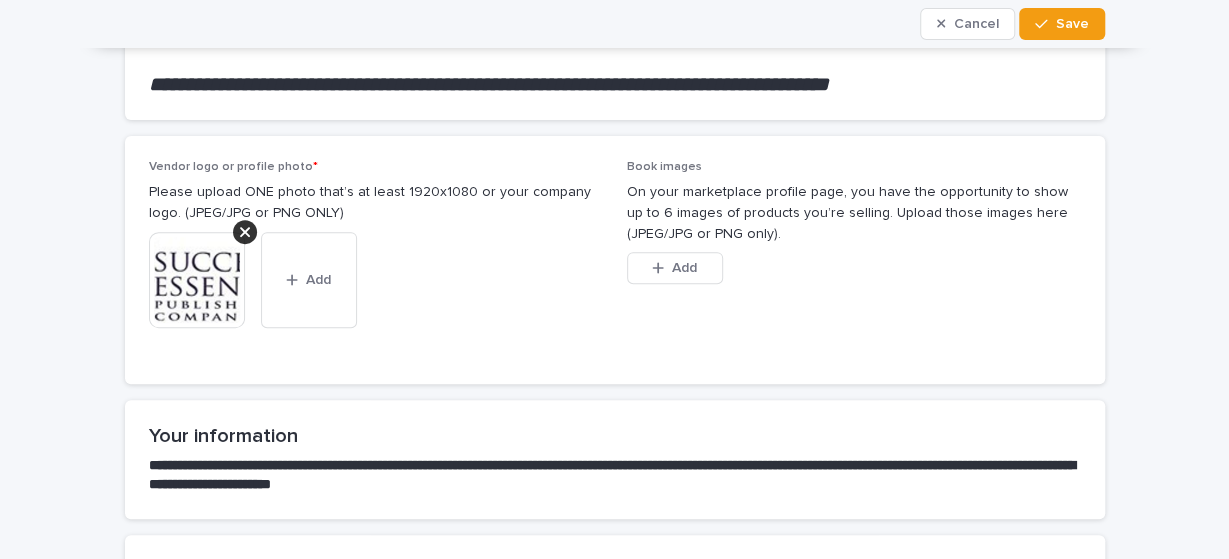 click at bounding box center (197, 280) 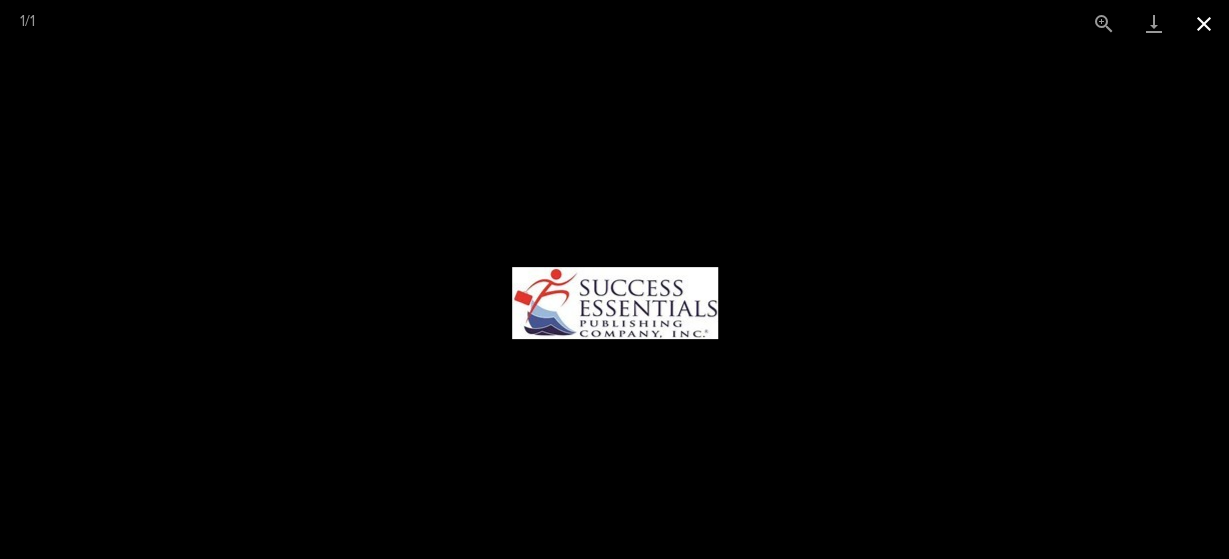 click at bounding box center [1204, 23] 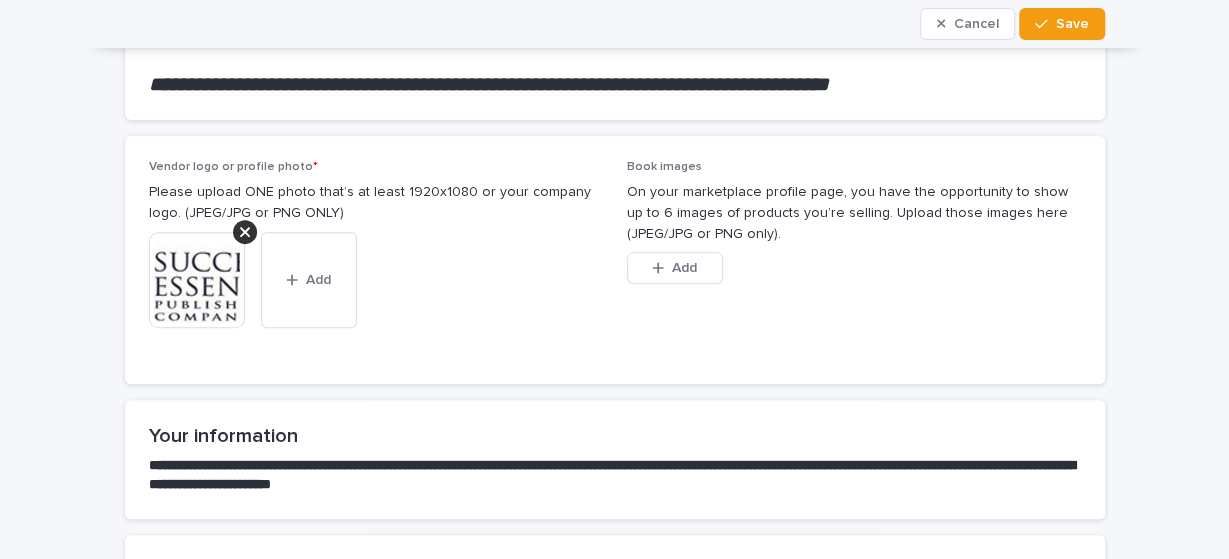 drag, startPoint x: 433, startPoint y: 284, endPoint x: 359, endPoint y: 272, distance: 74.96666 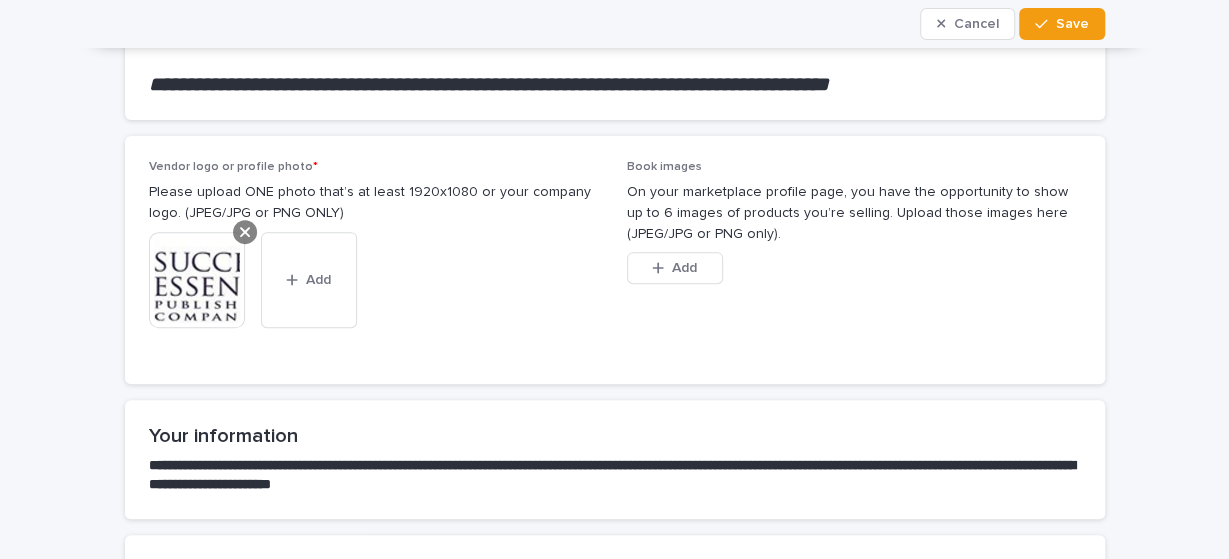 click 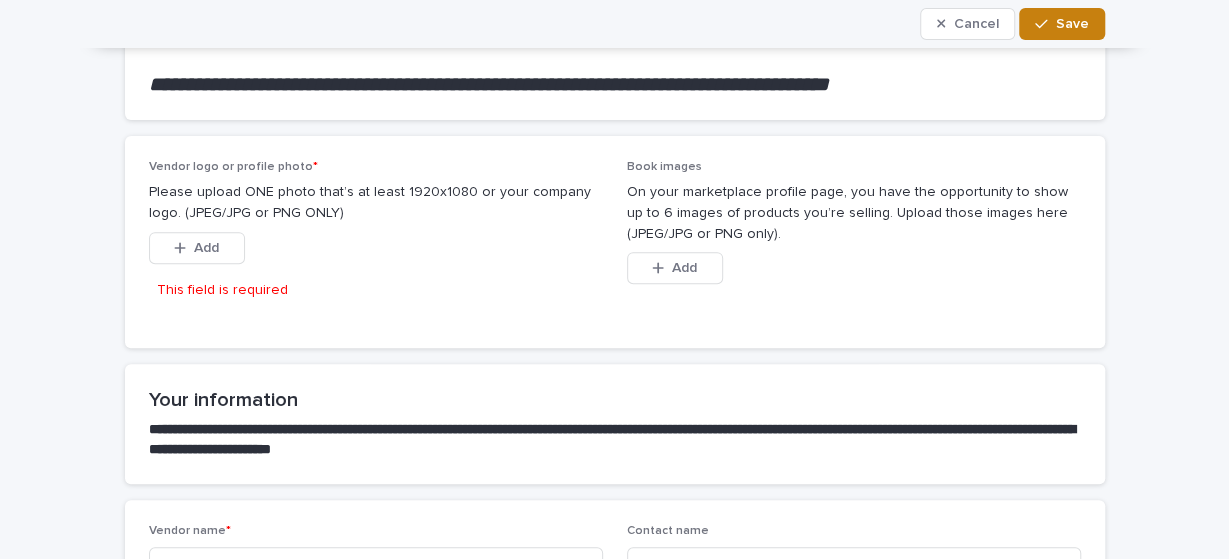 click on "Save" at bounding box center (1072, 24) 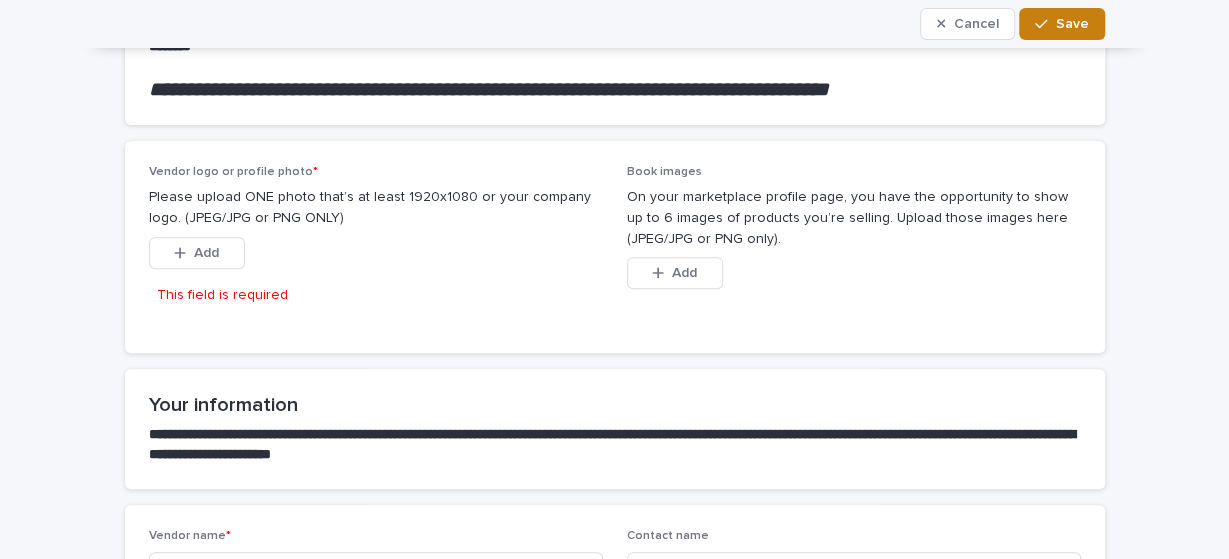 scroll, scrollTop: 411, scrollLeft: 0, axis: vertical 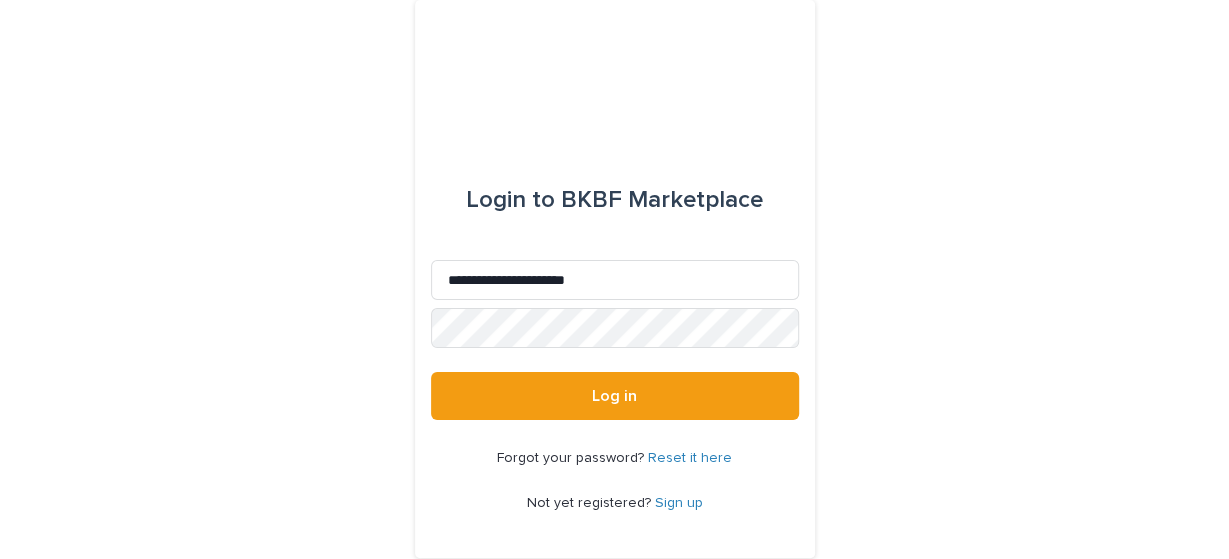 click on "**********" at bounding box center [614, 307] 